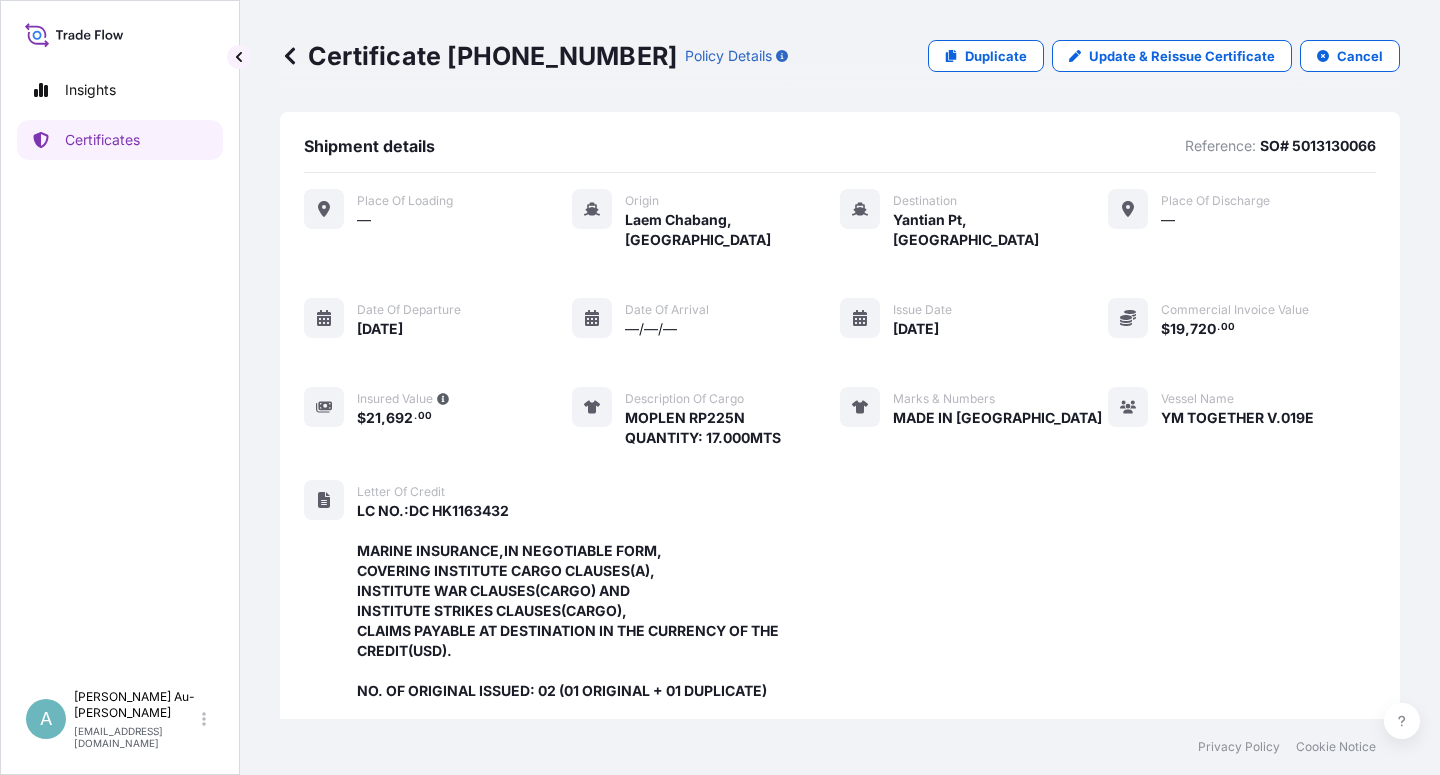 scroll, scrollTop: 0, scrollLeft: 0, axis: both 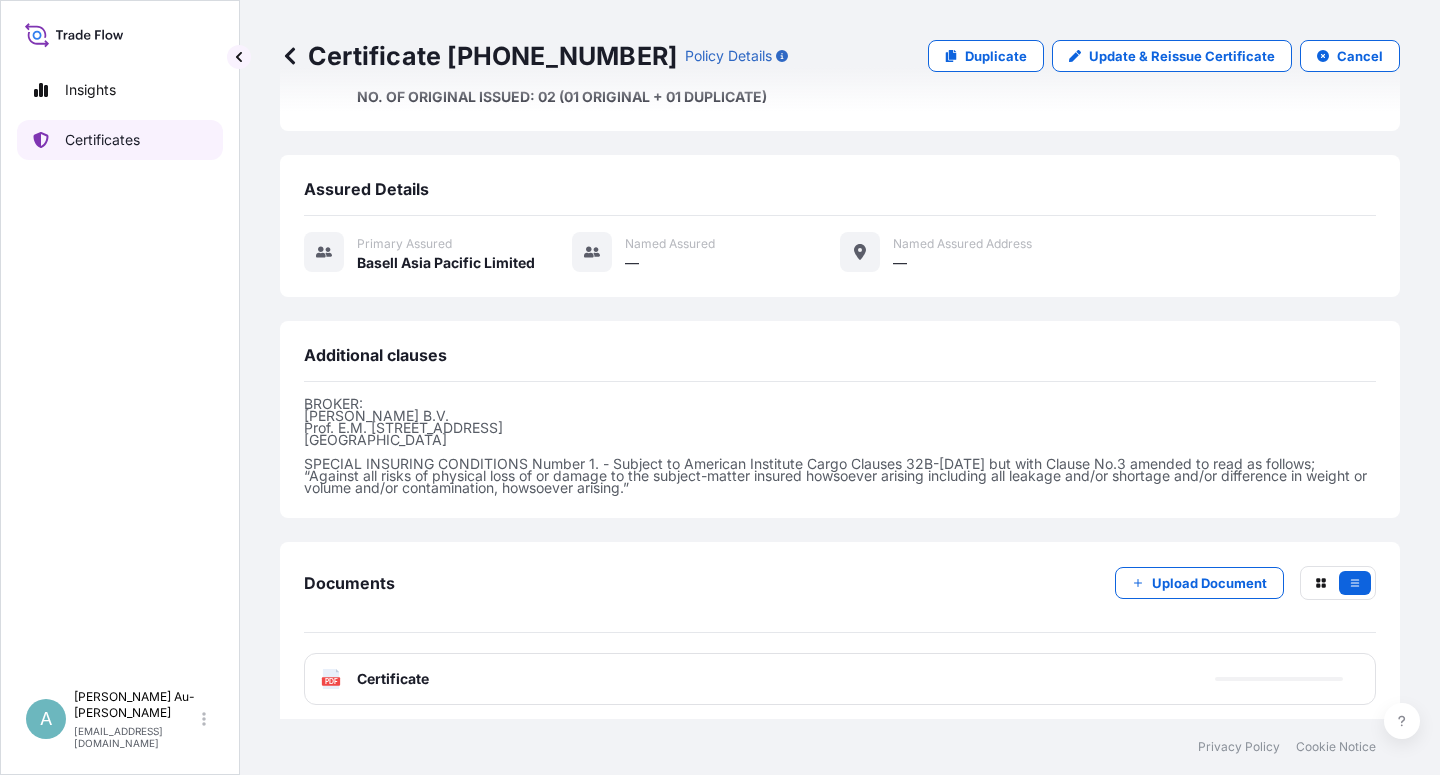 click on "Certificates" at bounding box center (120, 140) 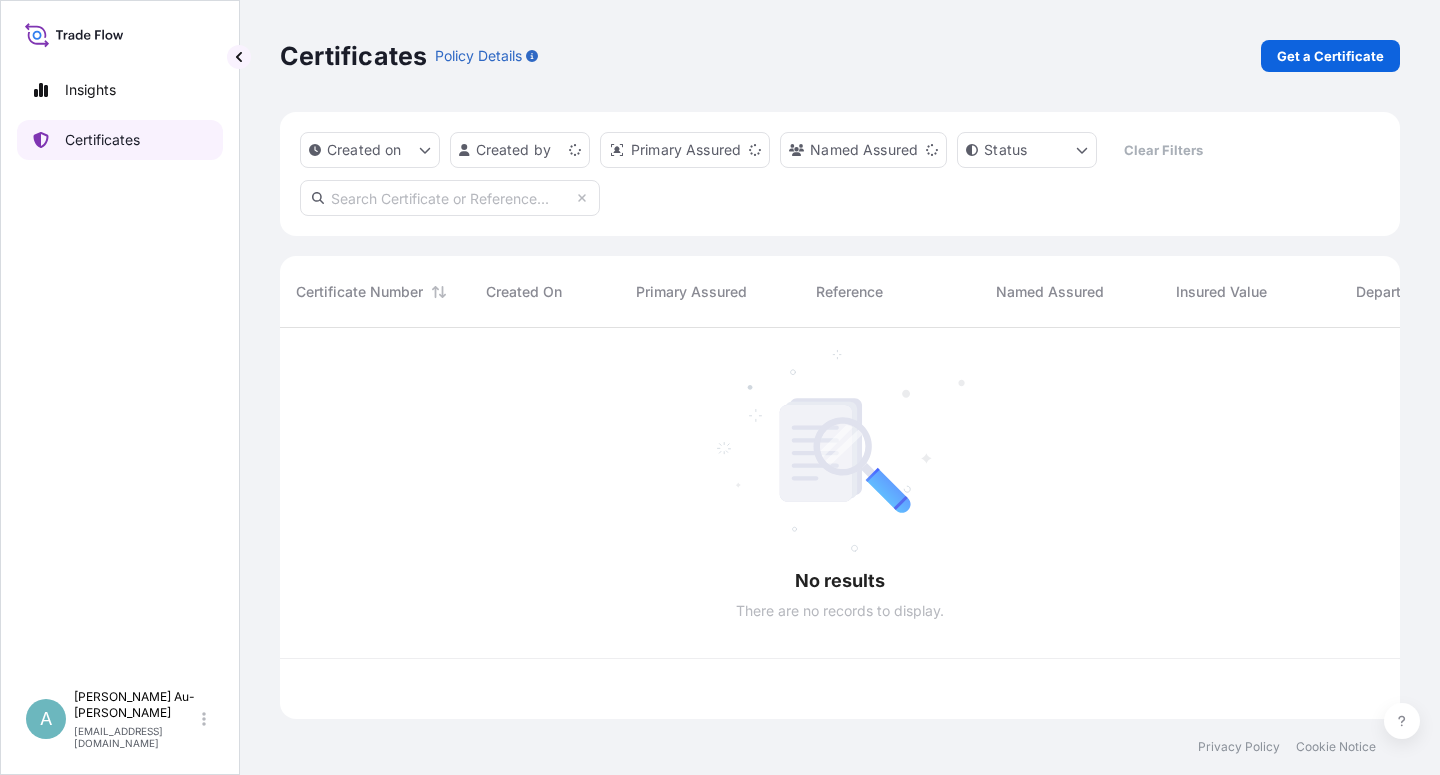 scroll, scrollTop: 0, scrollLeft: 0, axis: both 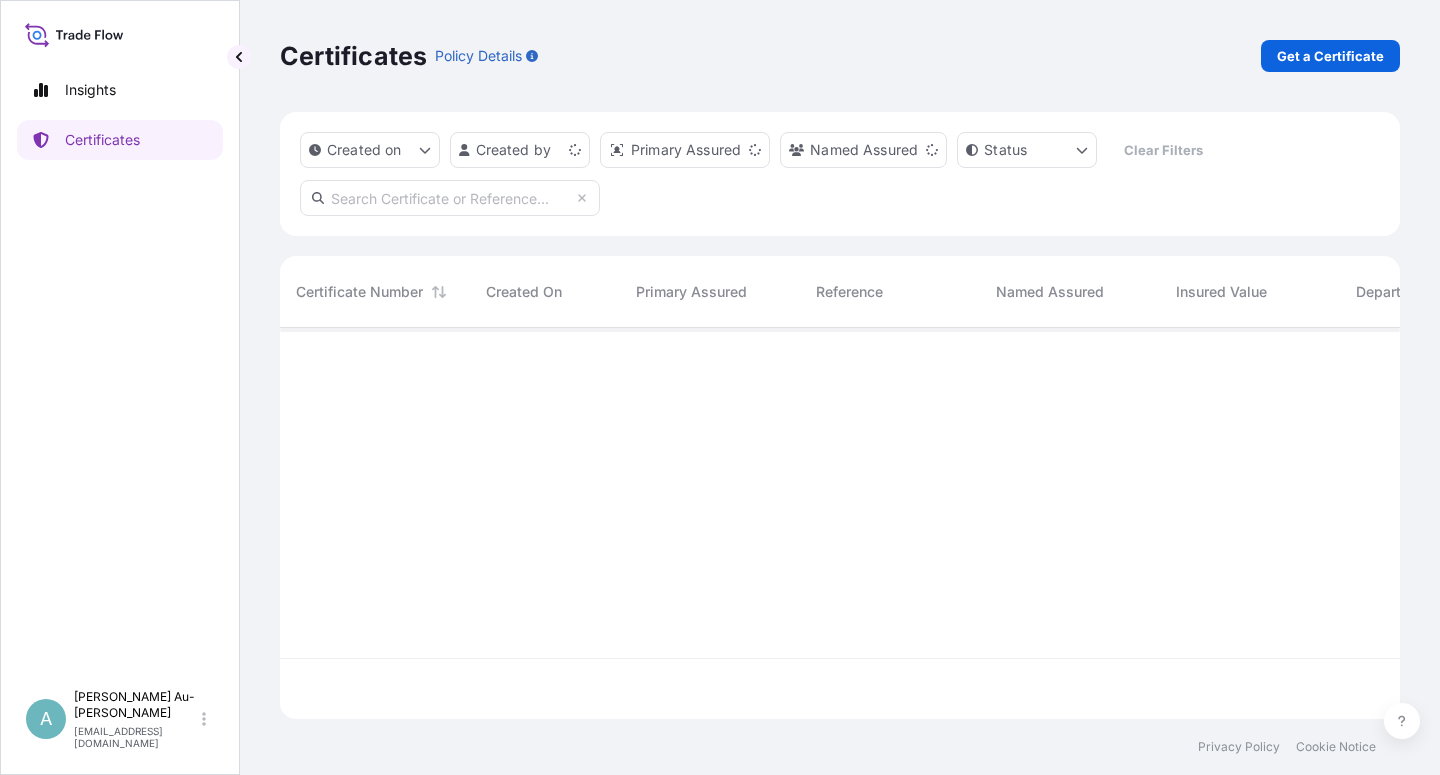 click at bounding box center [450, 198] 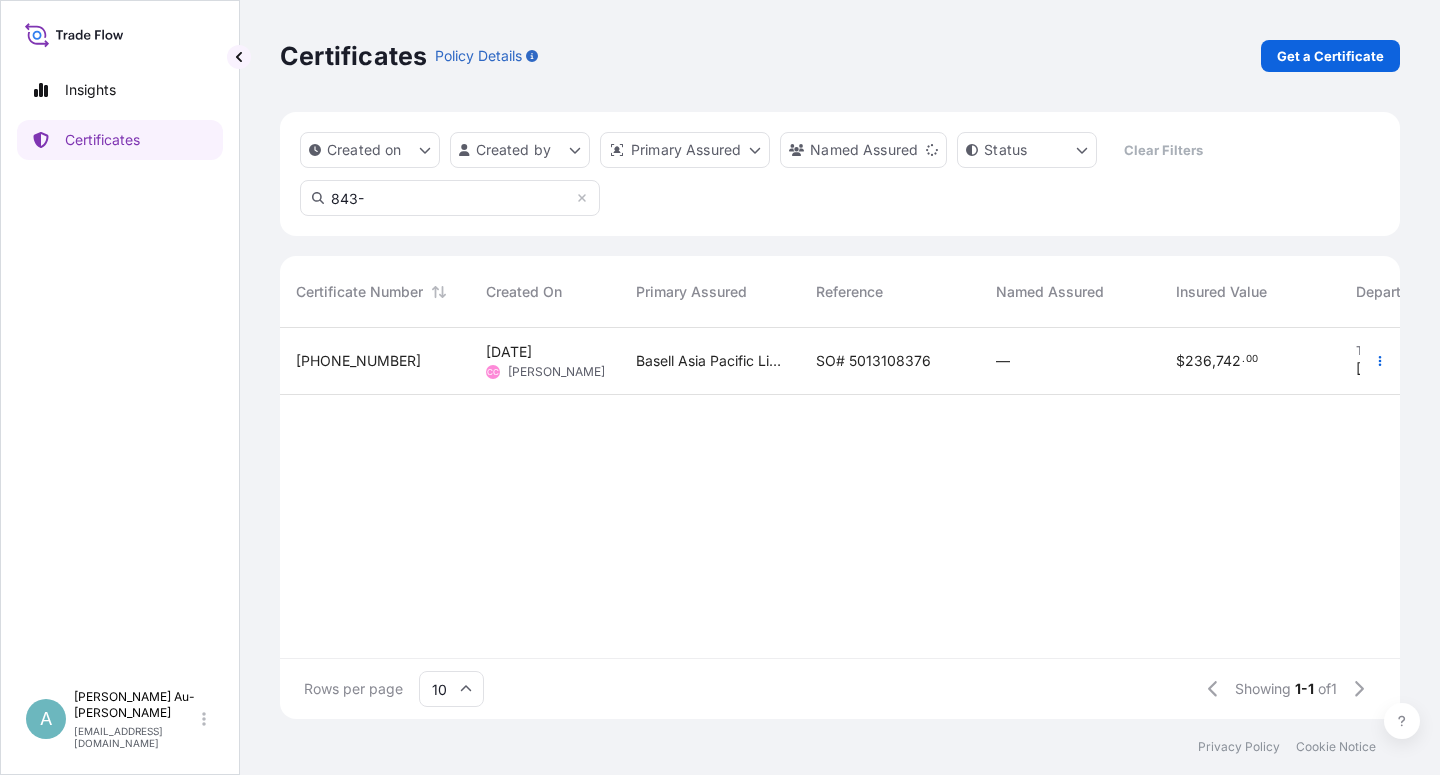 type on "843-" 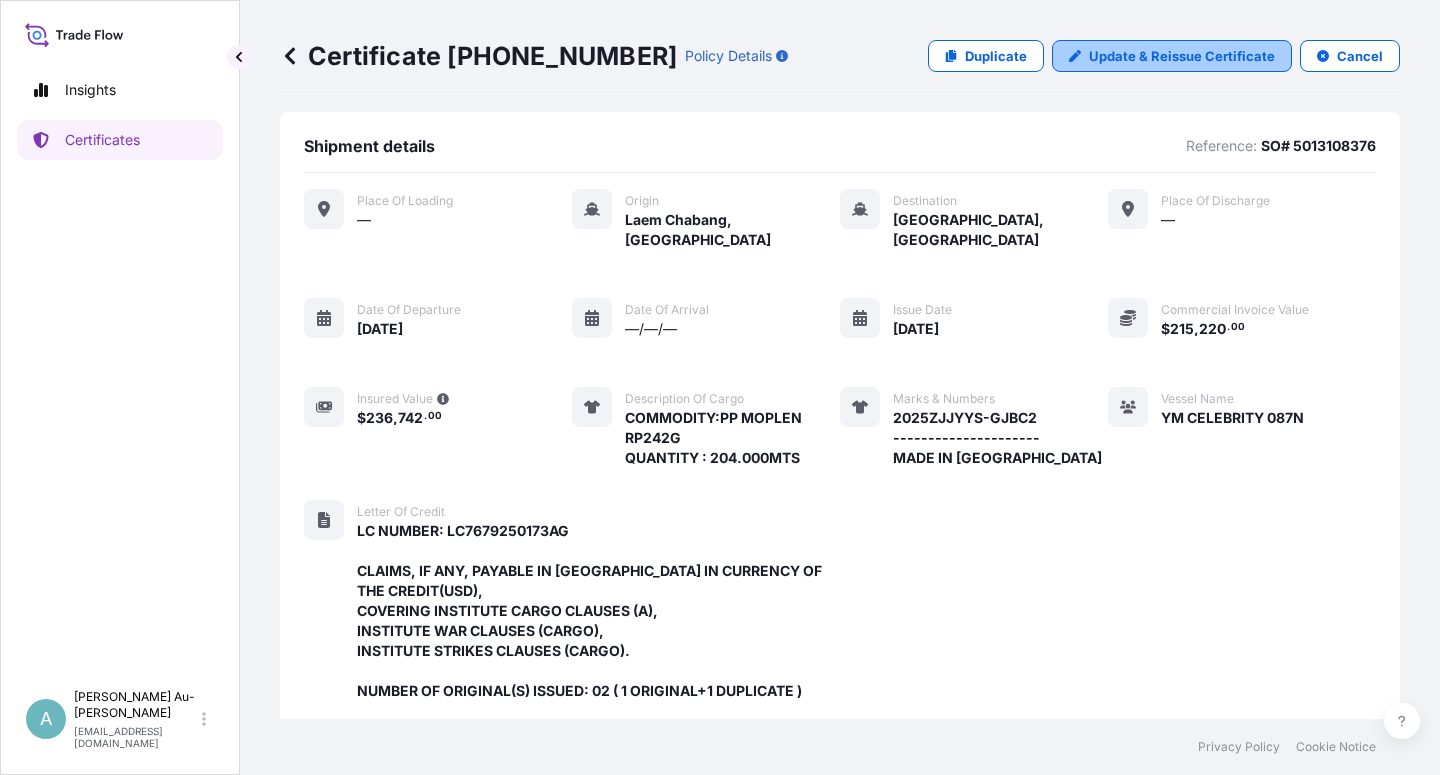 click on "Update & Reissue Certificate" at bounding box center [1182, 56] 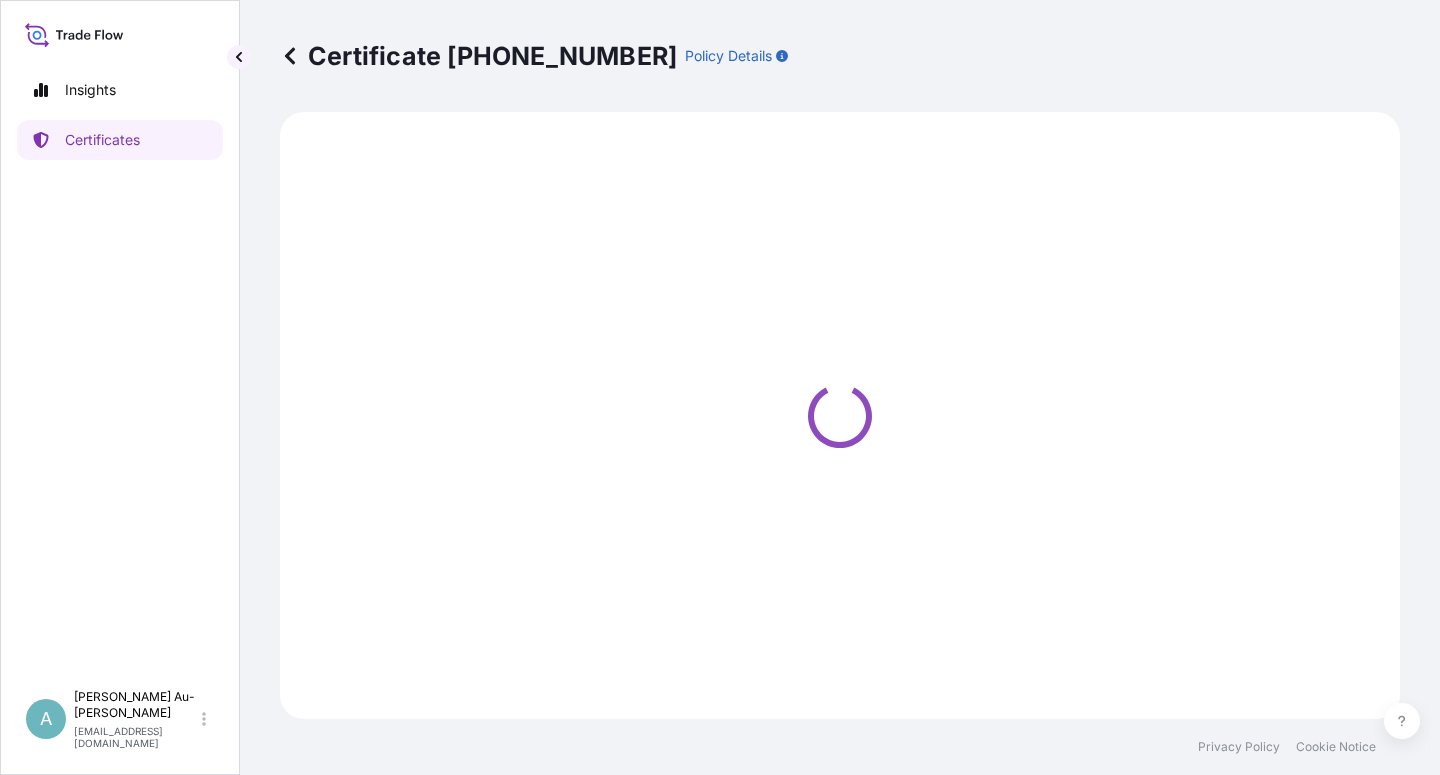 select on "Sea" 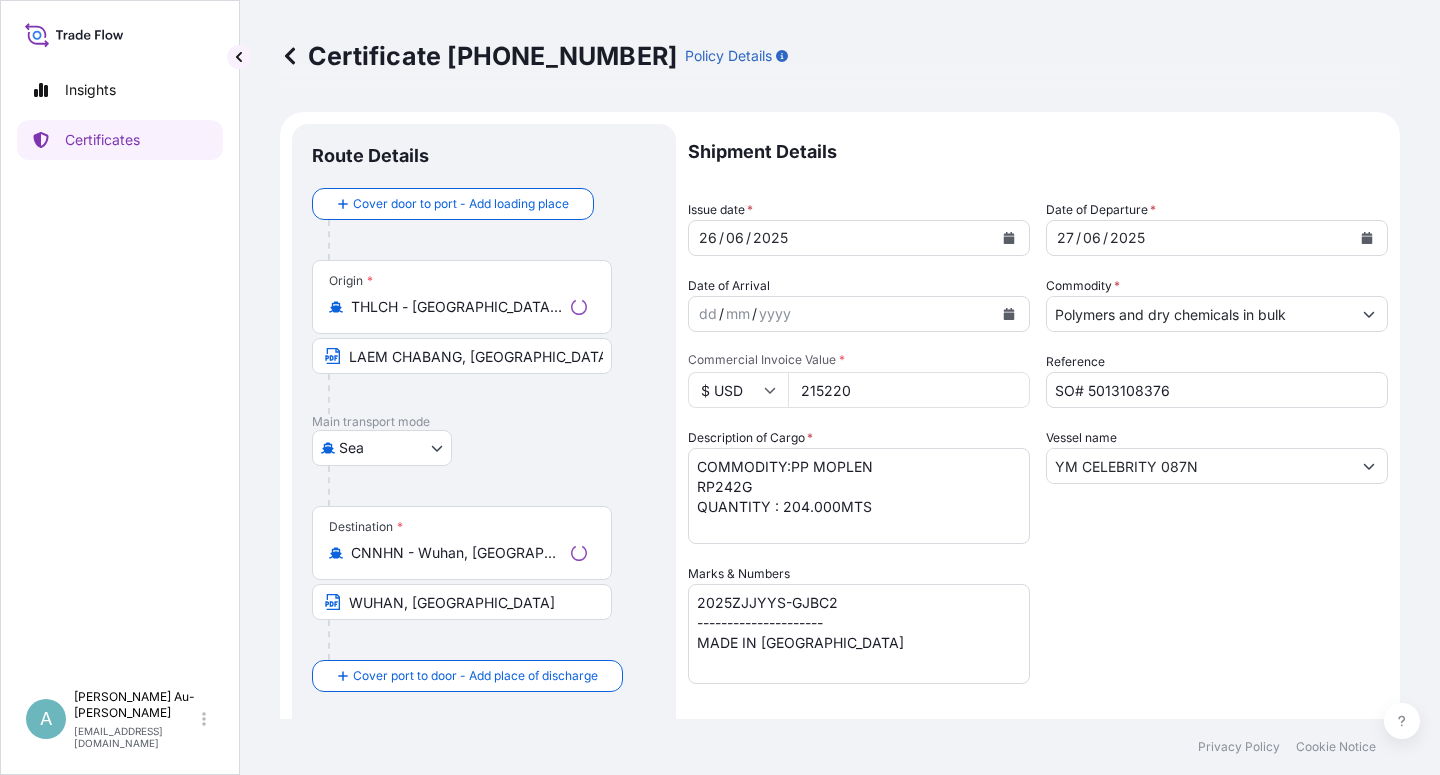 select on "32034" 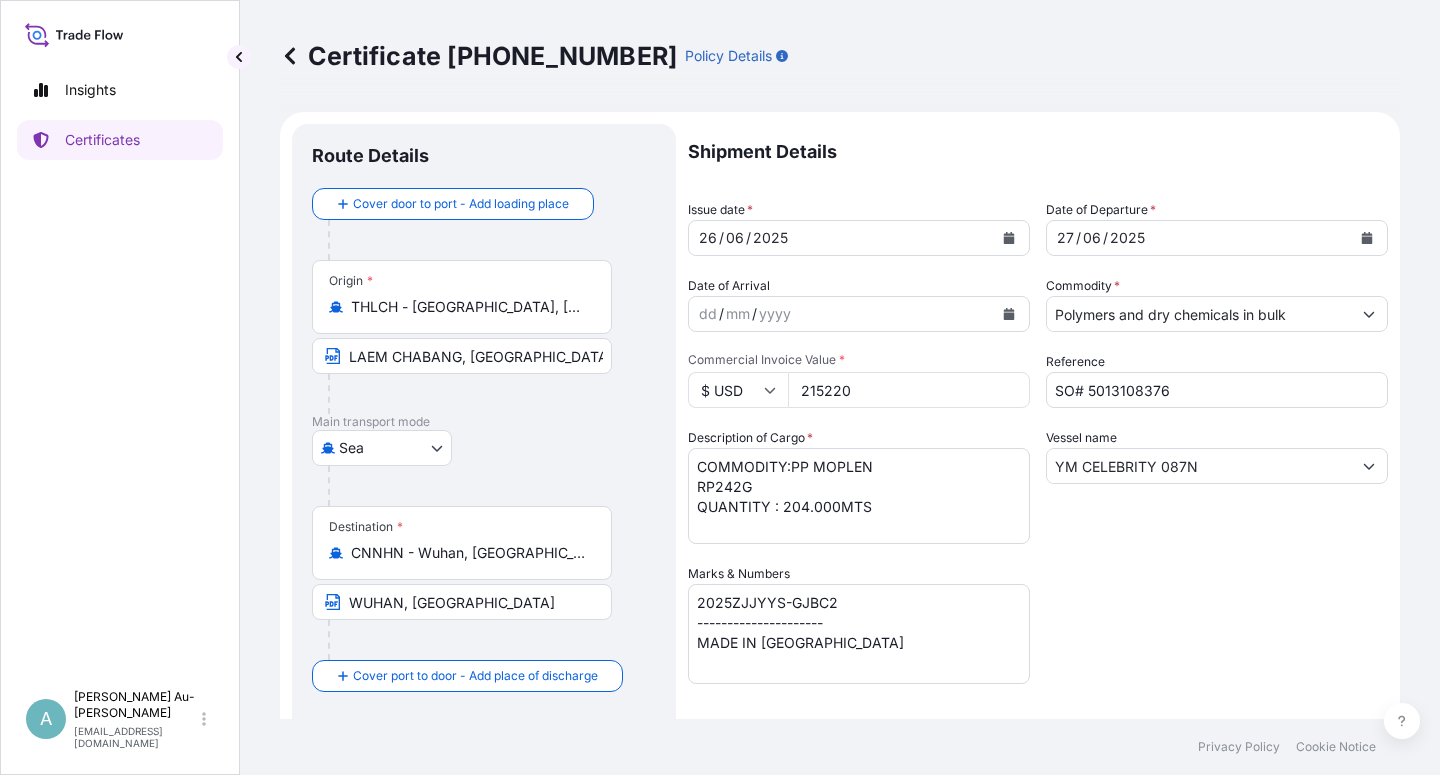 click 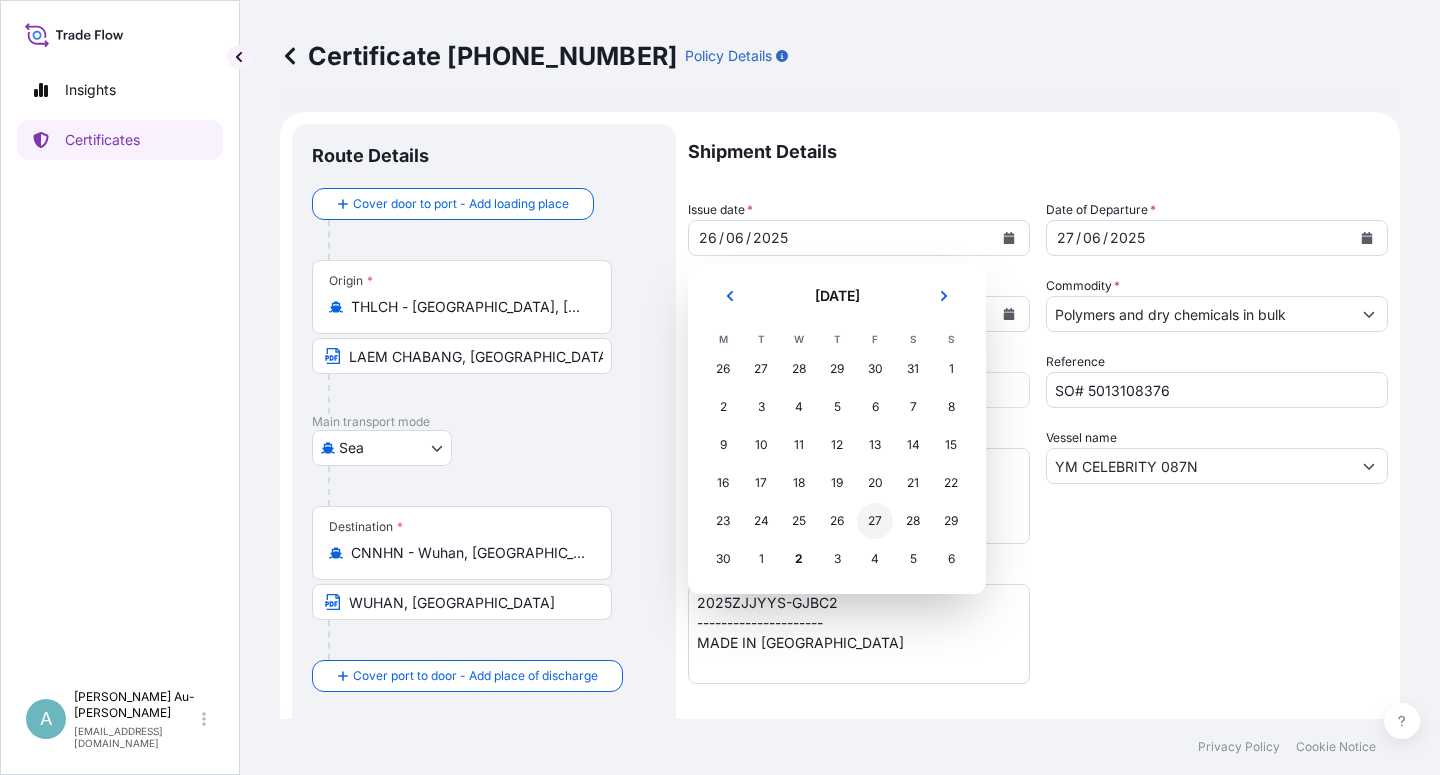click on "27" at bounding box center (875, 521) 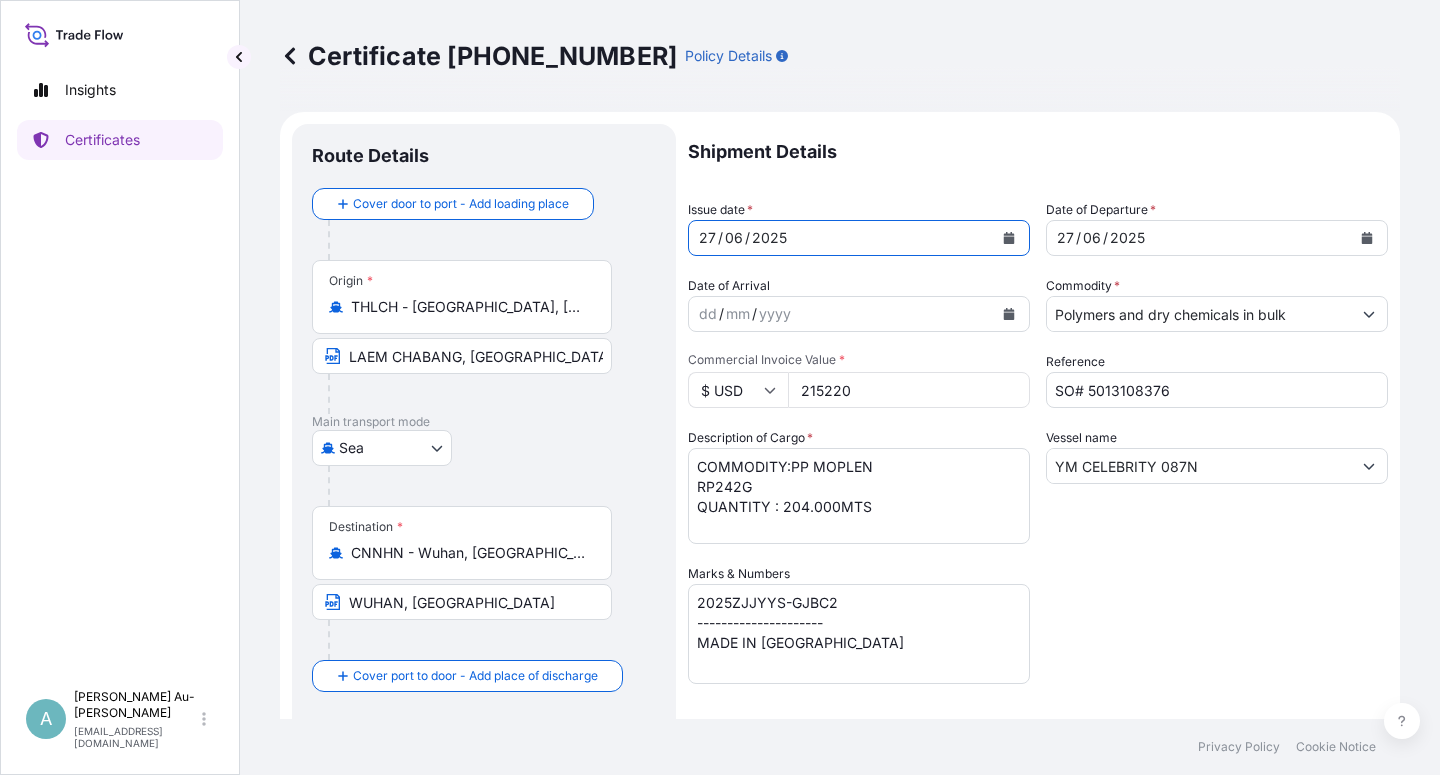 click 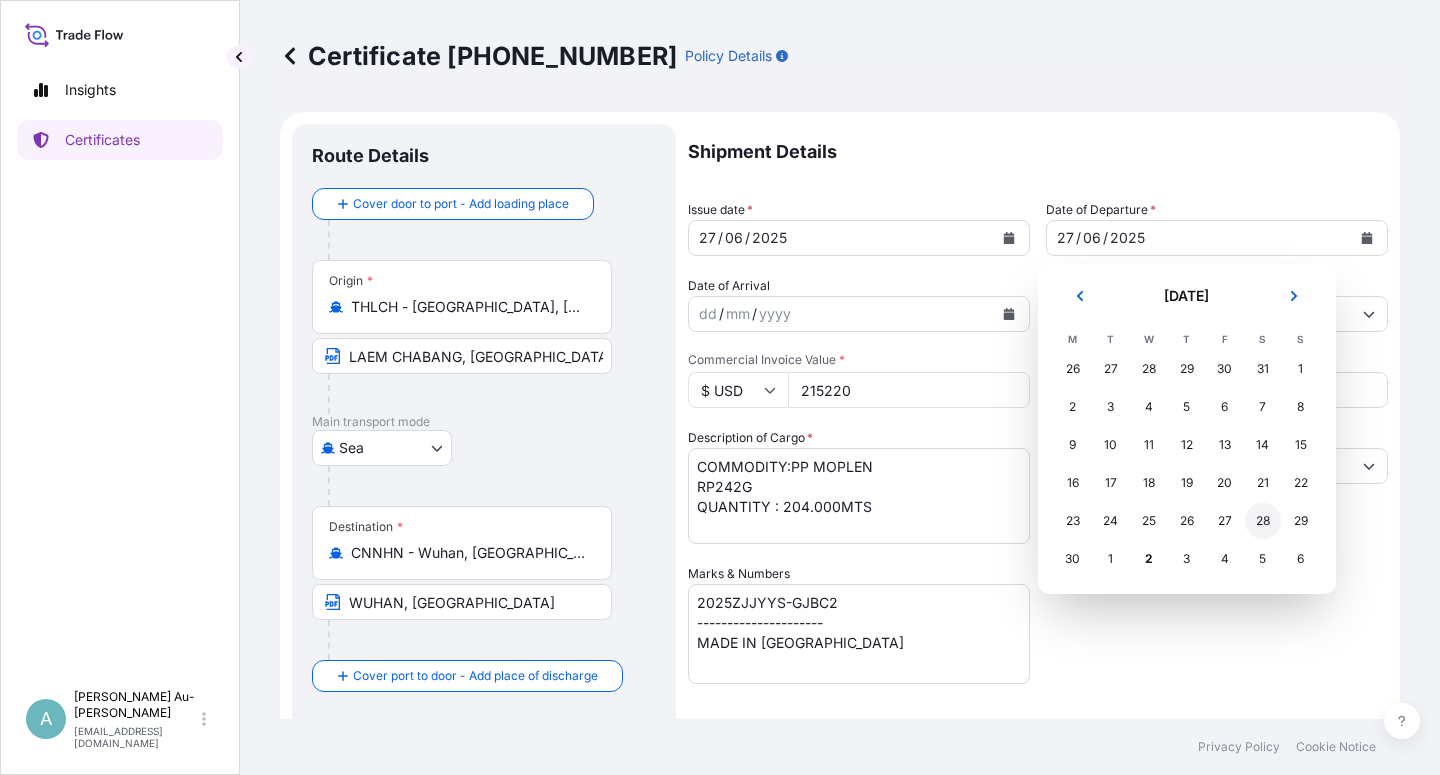 click on "28" at bounding box center [1263, 521] 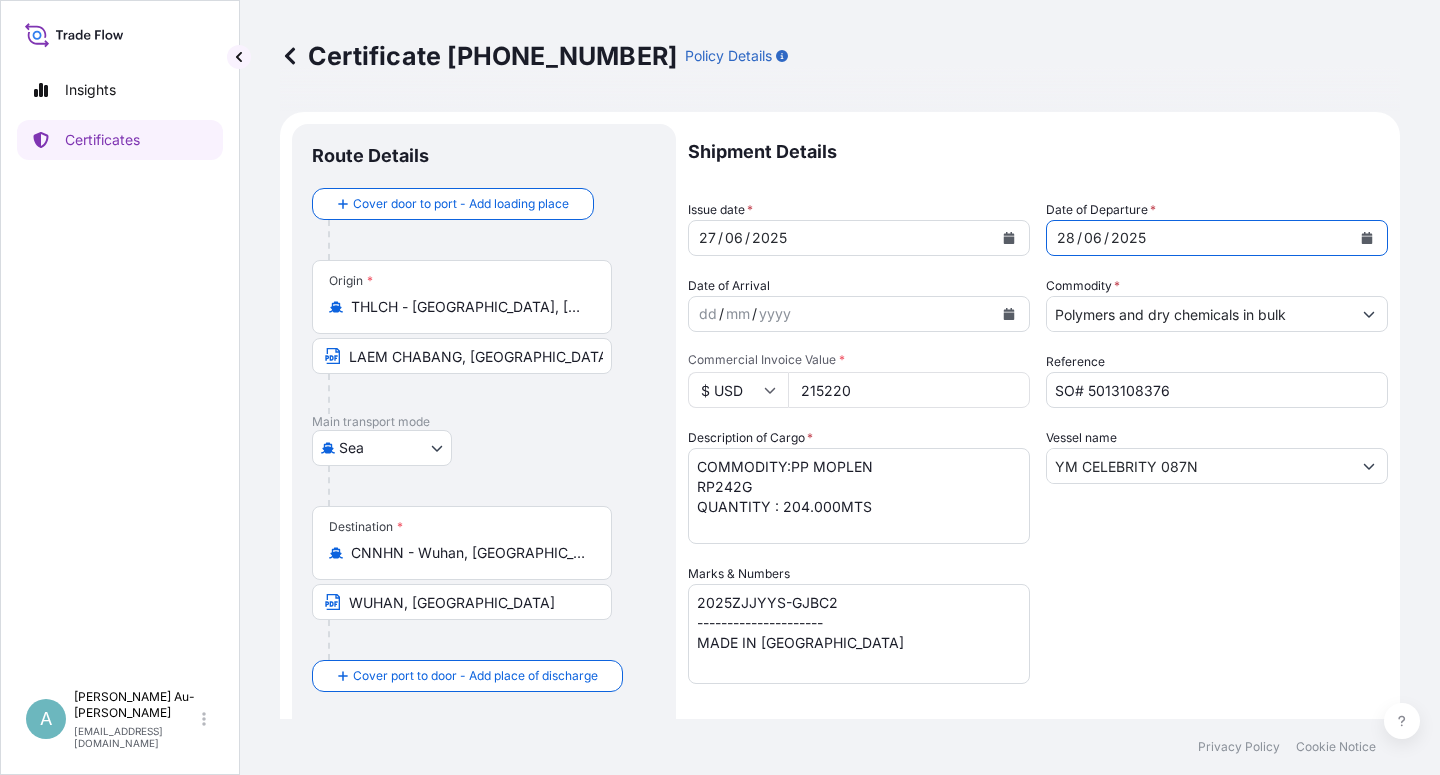 click on "Shipment Details Issue date * [DATE] Date of Departure * [DATE] Date of Arrival dd / mm / yyyy Commodity * Polymers and dry chemicals in bulk Packing Category Commercial Invoice Value    * $ USD 215220 Reference SO# 5013108376 Description of Cargo * COMMODITY:PP MOPLEN
RP242G
QUANTITY : 204.000MTS Vessel name YM CELEBRITY 087N Marks & Numbers 2025ZJJYYS-GJBC2
---------------------
MADE IN [GEOGRAPHIC_DATA] Letter of Credit This shipment has a letter of credit Letter of credit * LC NUMBER: LC7679250173AG
CLAIMS, IF ANY, PAYABLE IN [GEOGRAPHIC_DATA] IN CURRENCY OF THE CREDIT(USD),
COVERING INSTITUTE CARGO CLAUSES (A),
INSTITUTE WAR CLAUSES (CARGO),
INSTITUTE STRIKES CLAUSES (CARGO).
NUMBER OF ORIGINAL(S) ISSUED: 02 ( 1 ORIGINAL+1 DUPLICATE ) Letter of credit may not exceed 12000 characters Assured Details Primary Assured * Basell Asia Pacific Limited Basell Asia Pacific Limited Named Assured Named Assured Address" at bounding box center (1038, 638) 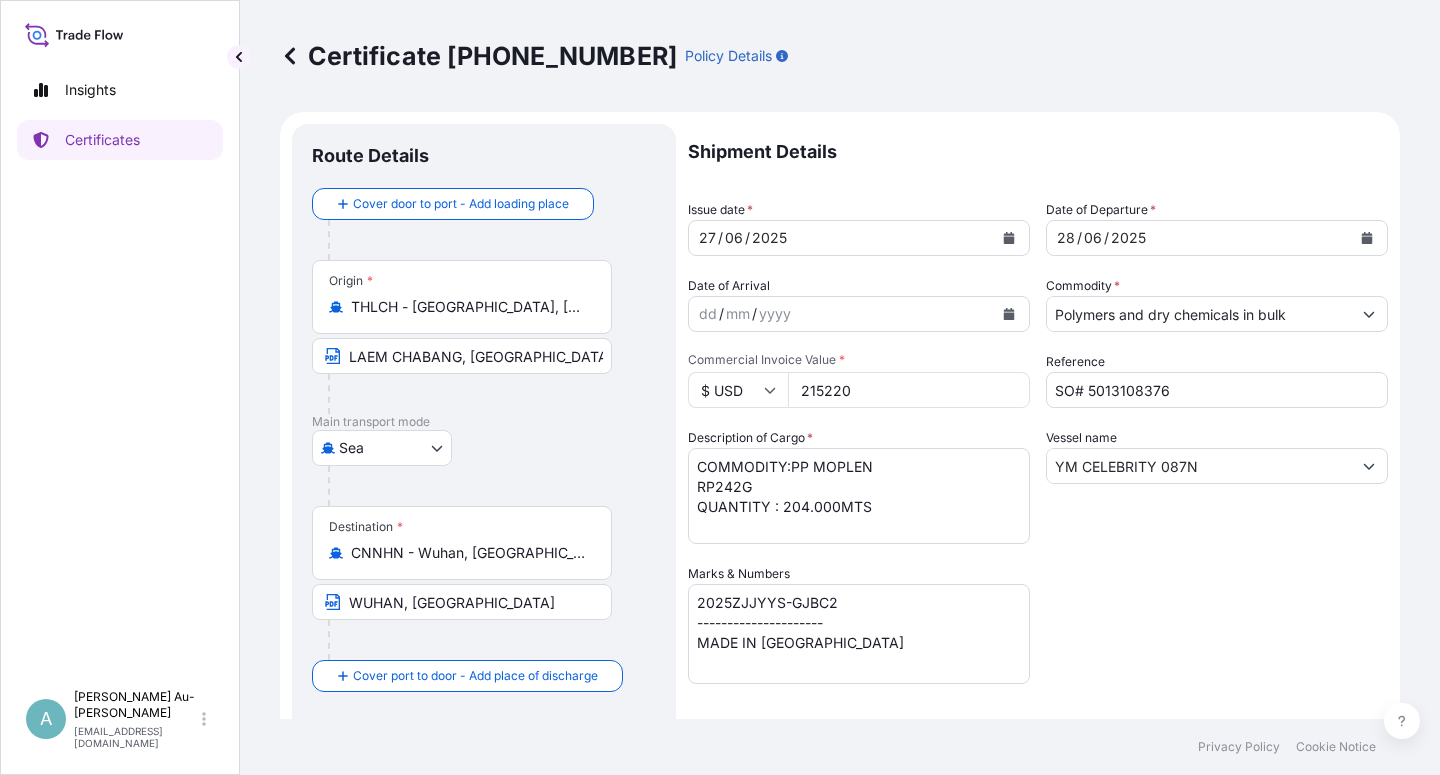 scroll, scrollTop: 490, scrollLeft: 0, axis: vertical 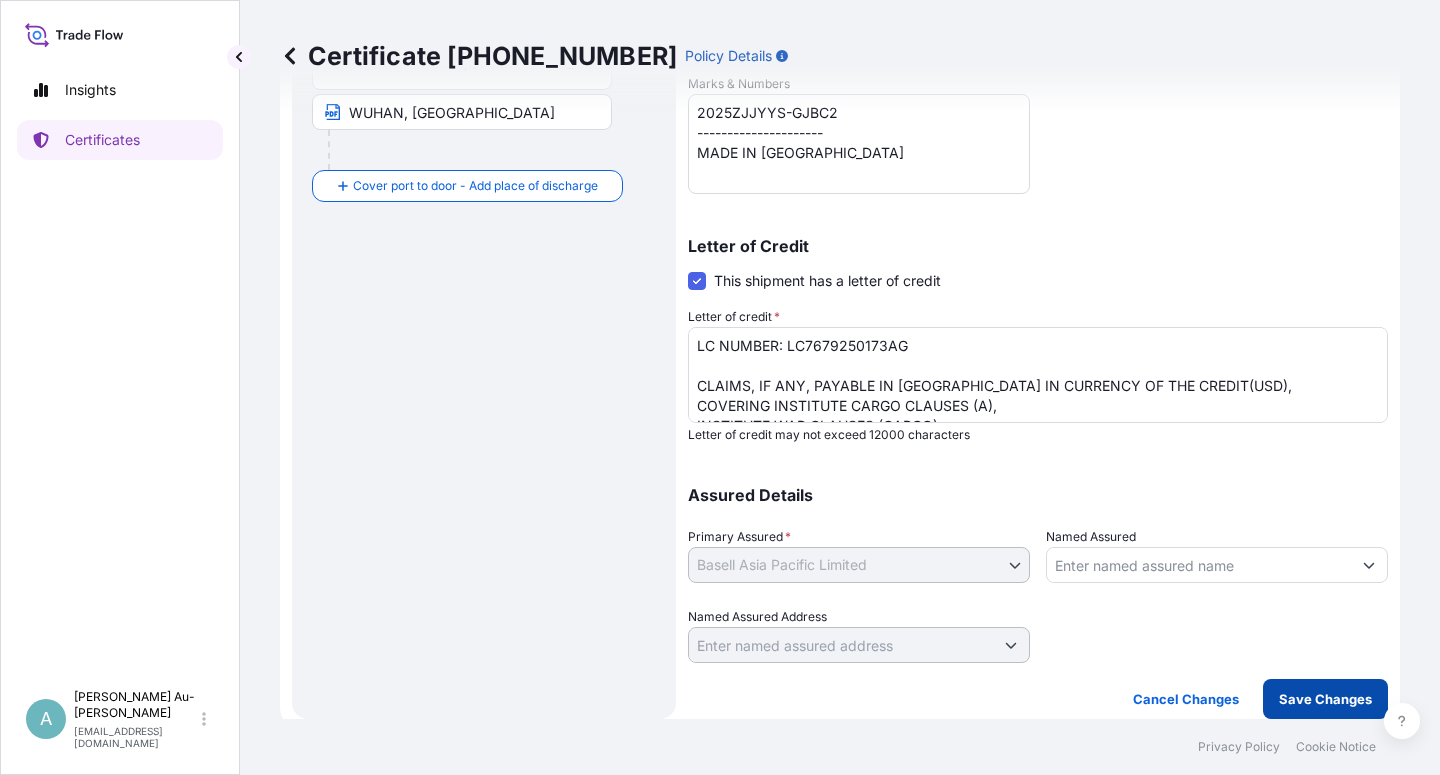 click on "Save Changes" at bounding box center (1325, 699) 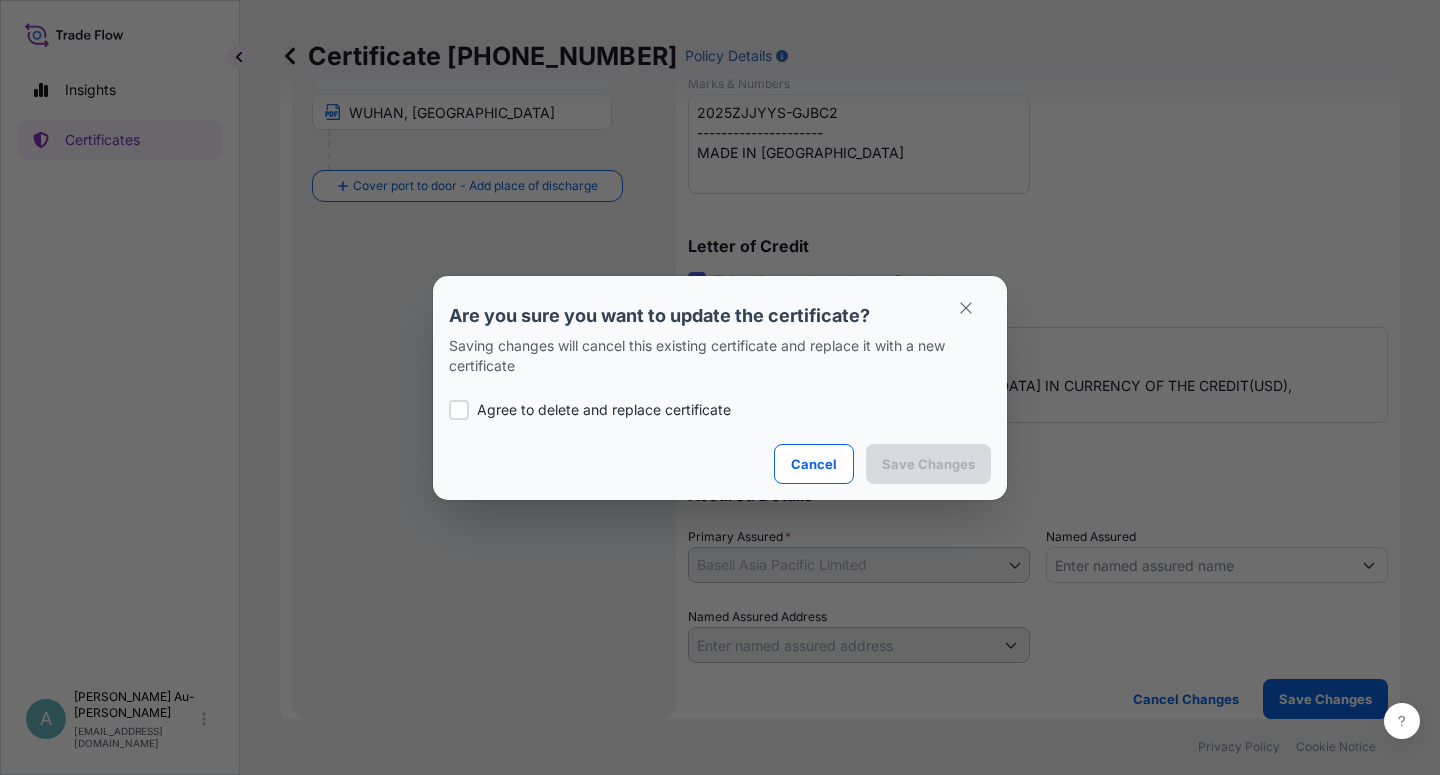 click on "Agree to delete and replace certificate" at bounding box center (604, 410) 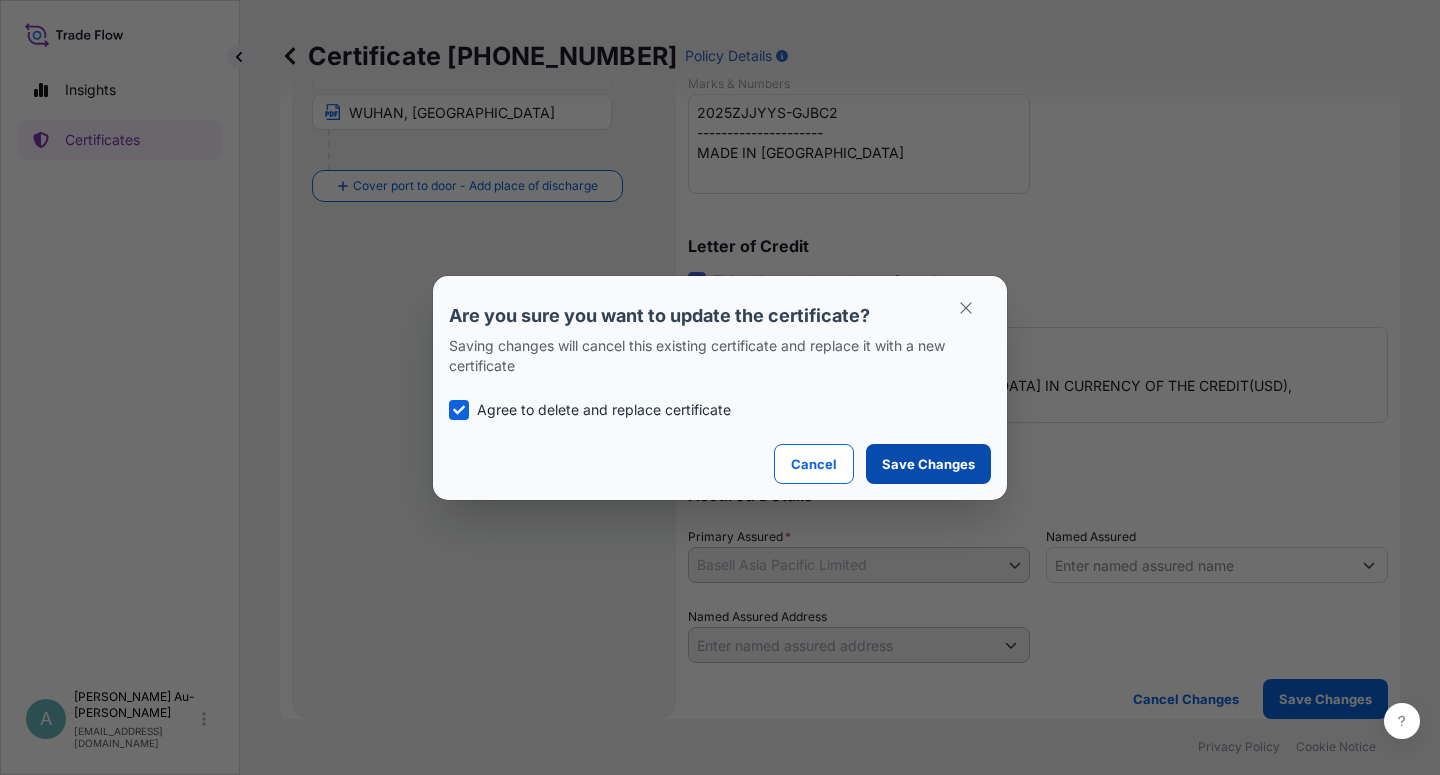 click on "Save Changes" at bounding box center [928, 464] 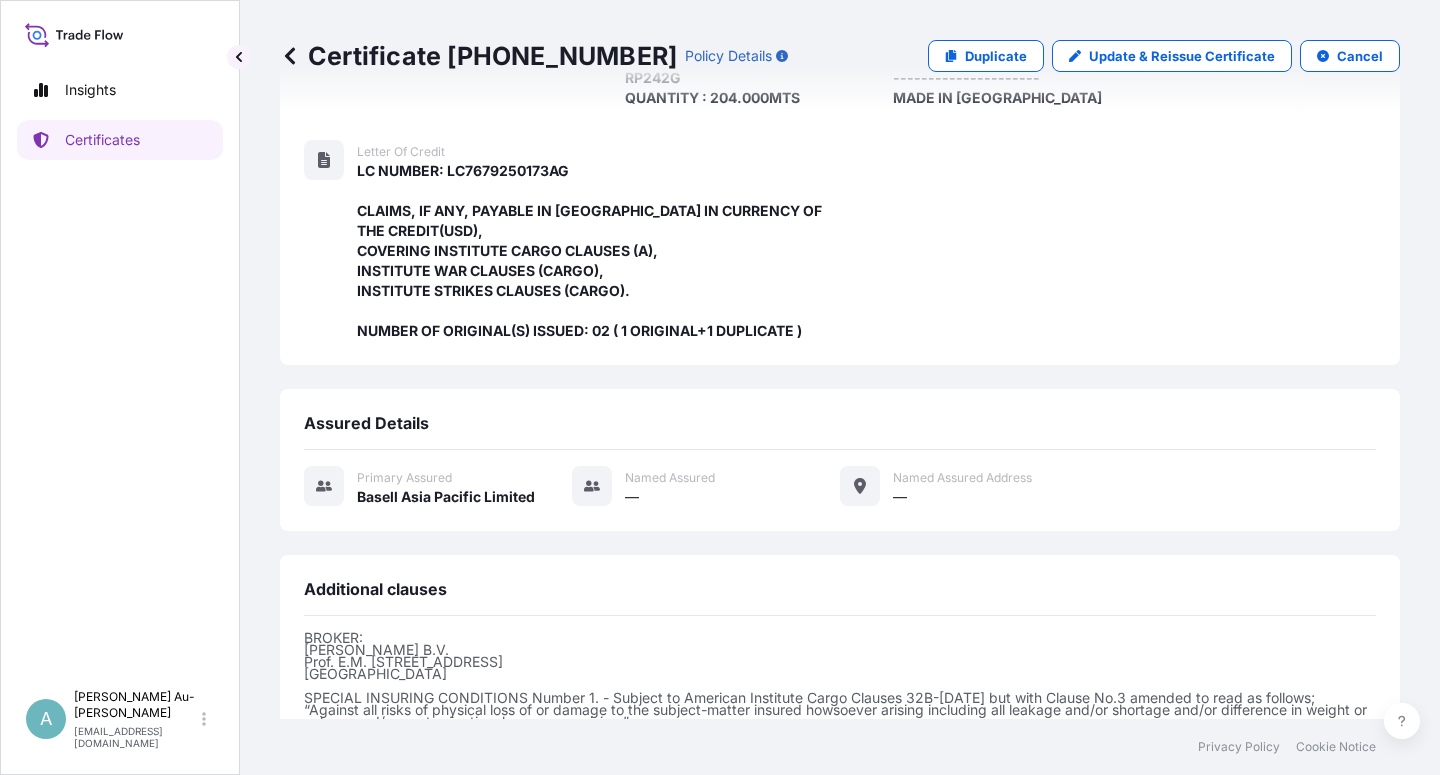 scroll, scrollTop: 594, scrollLeft: 0, axis: vertical 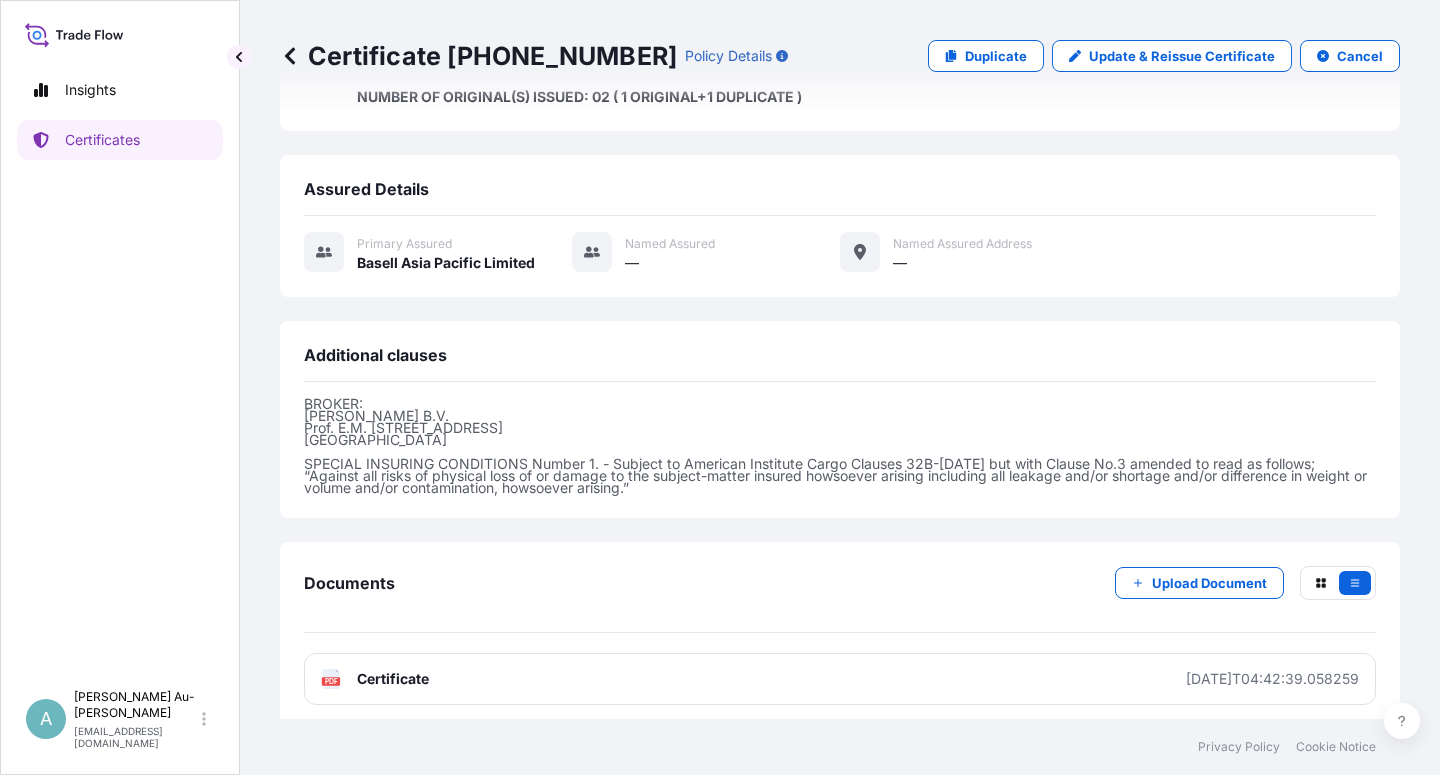 click on "Certificate" at bounding box center (393, 679) 